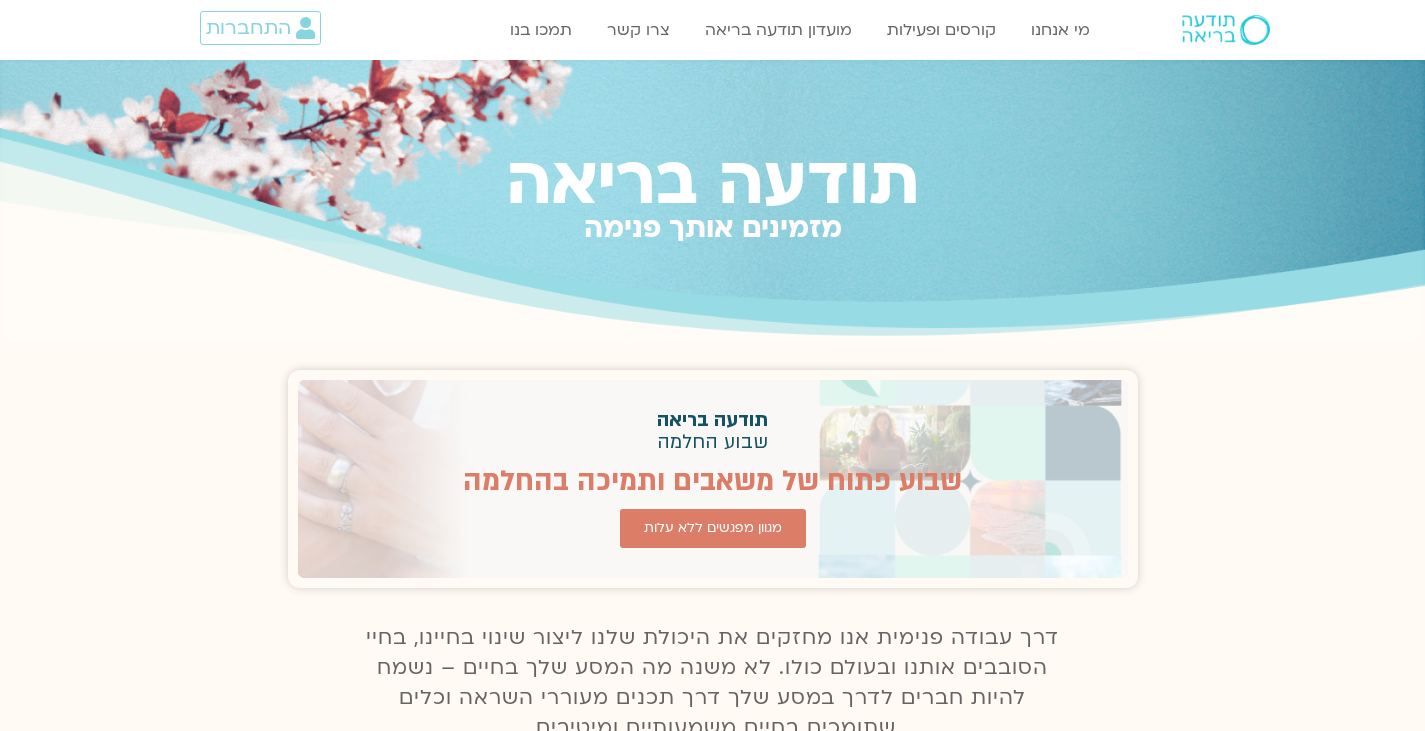 scroll, scrollTop: 0, scrollLeft: 0, axis: both 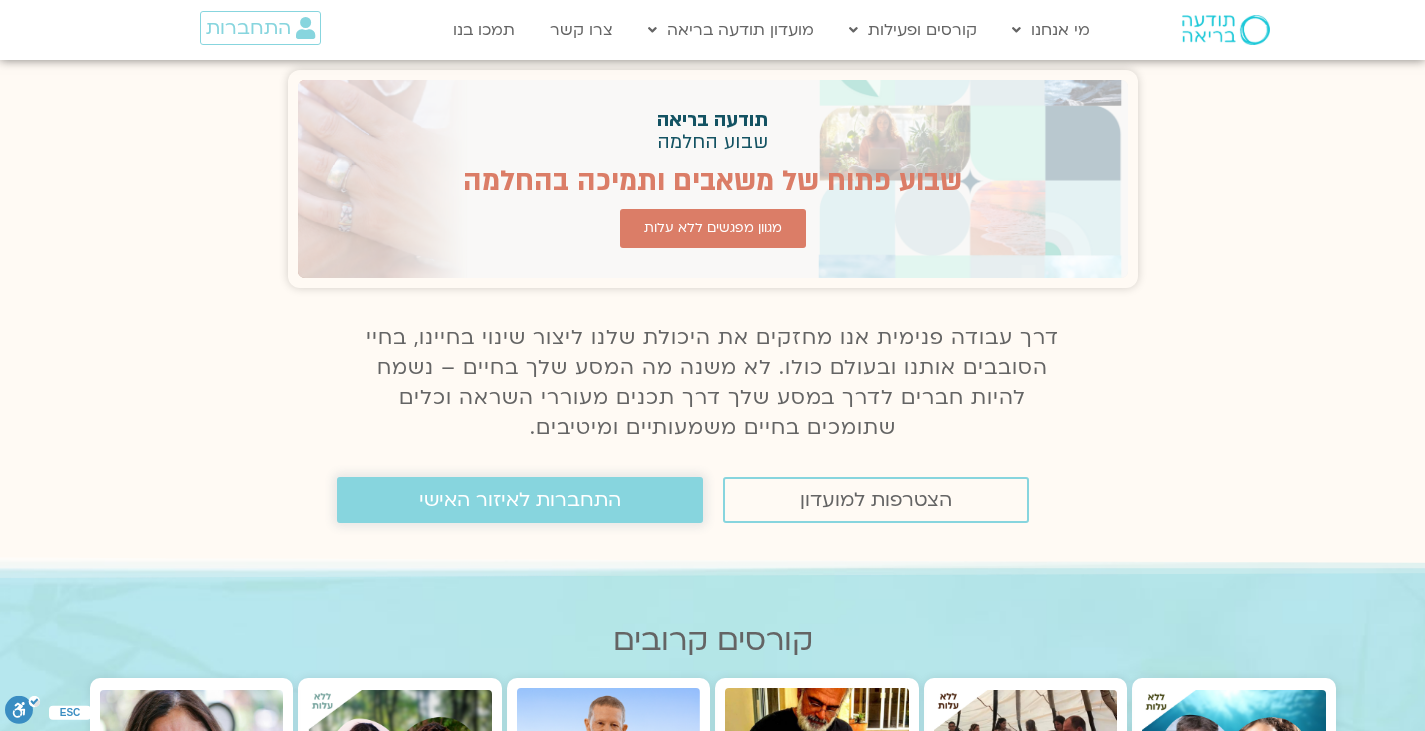 click on "התחברות לאיזור האישי" at bounding box center [520, 500] 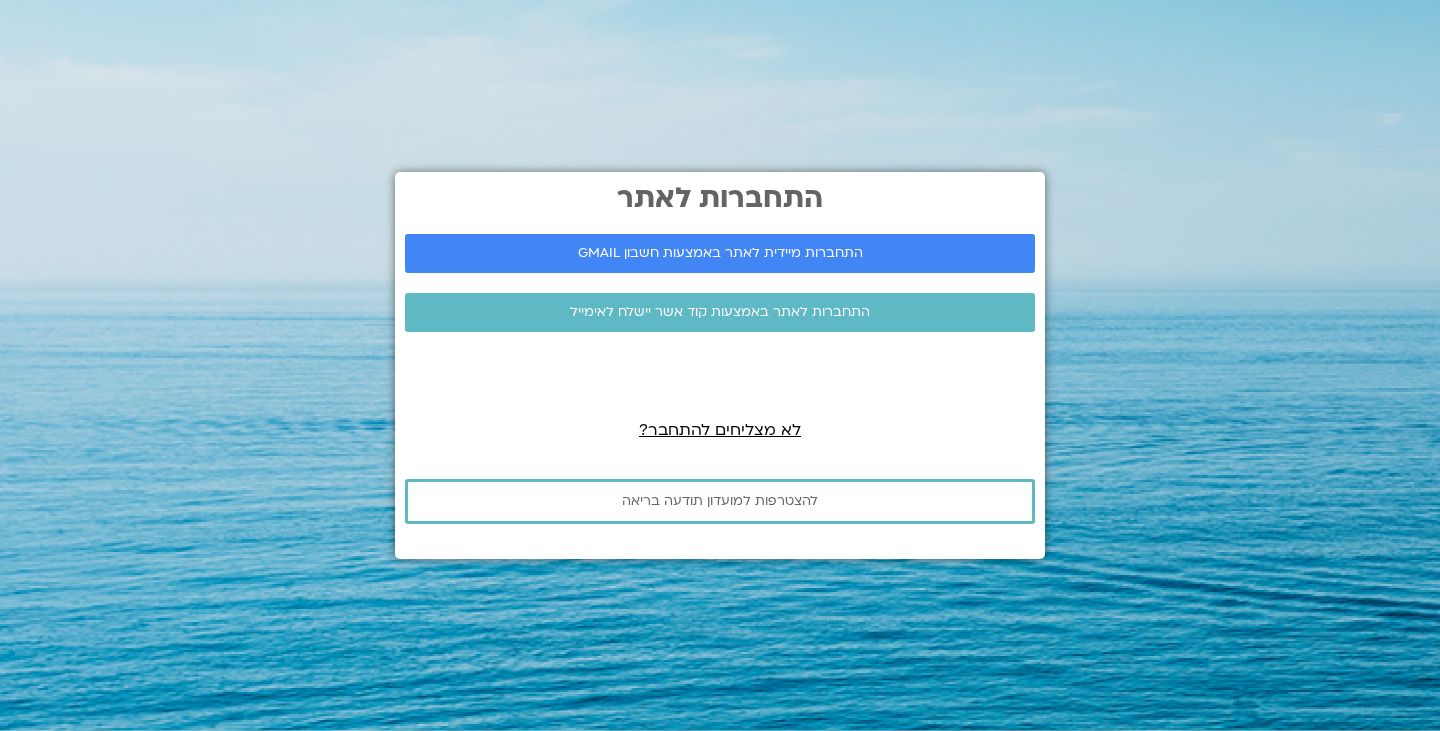scroll, scrollTop: 0, scrollLeft: 0, axis: both 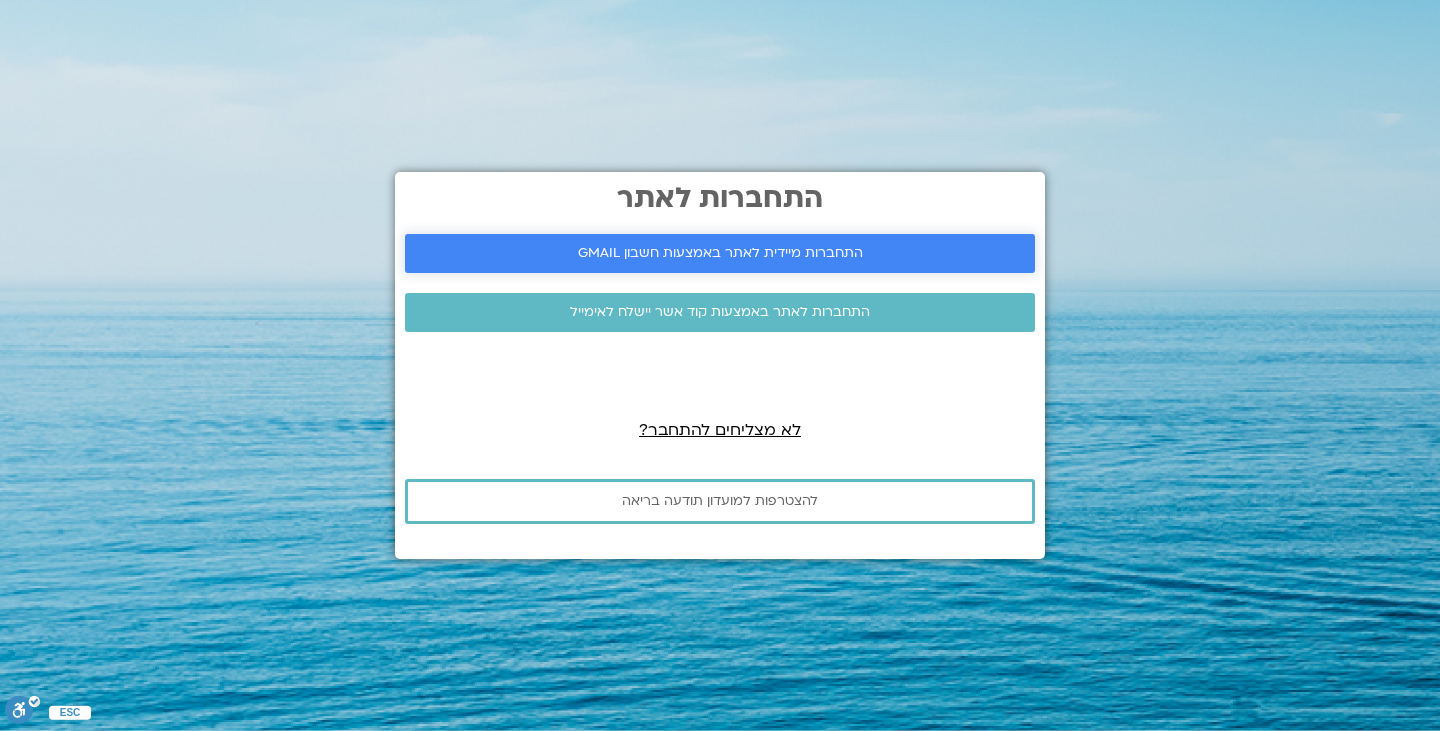 click on "התחברות מיידית לאתר באמצעות חשבון GMAIL" at bounding box center [720, 253] 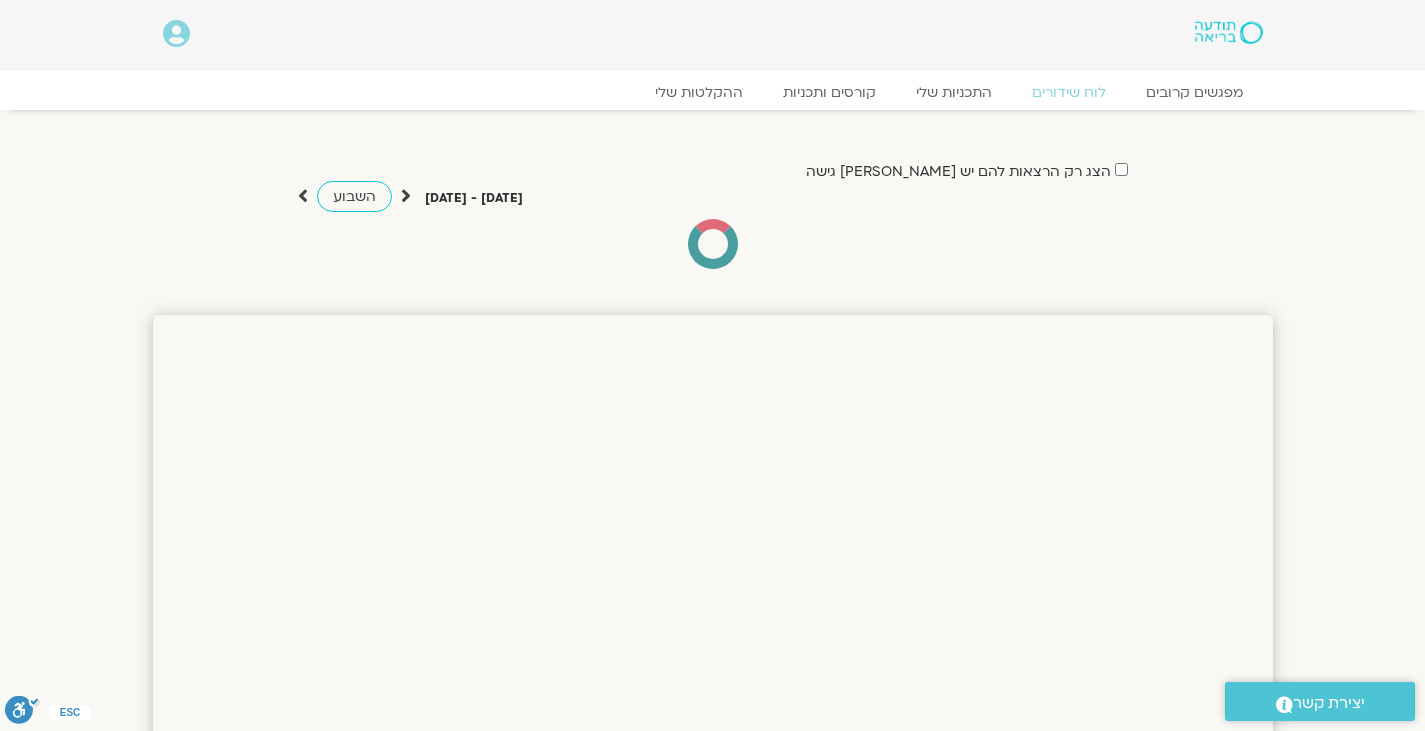 scroll, scrollTop: 0, scrollLeft: 0, axis: both 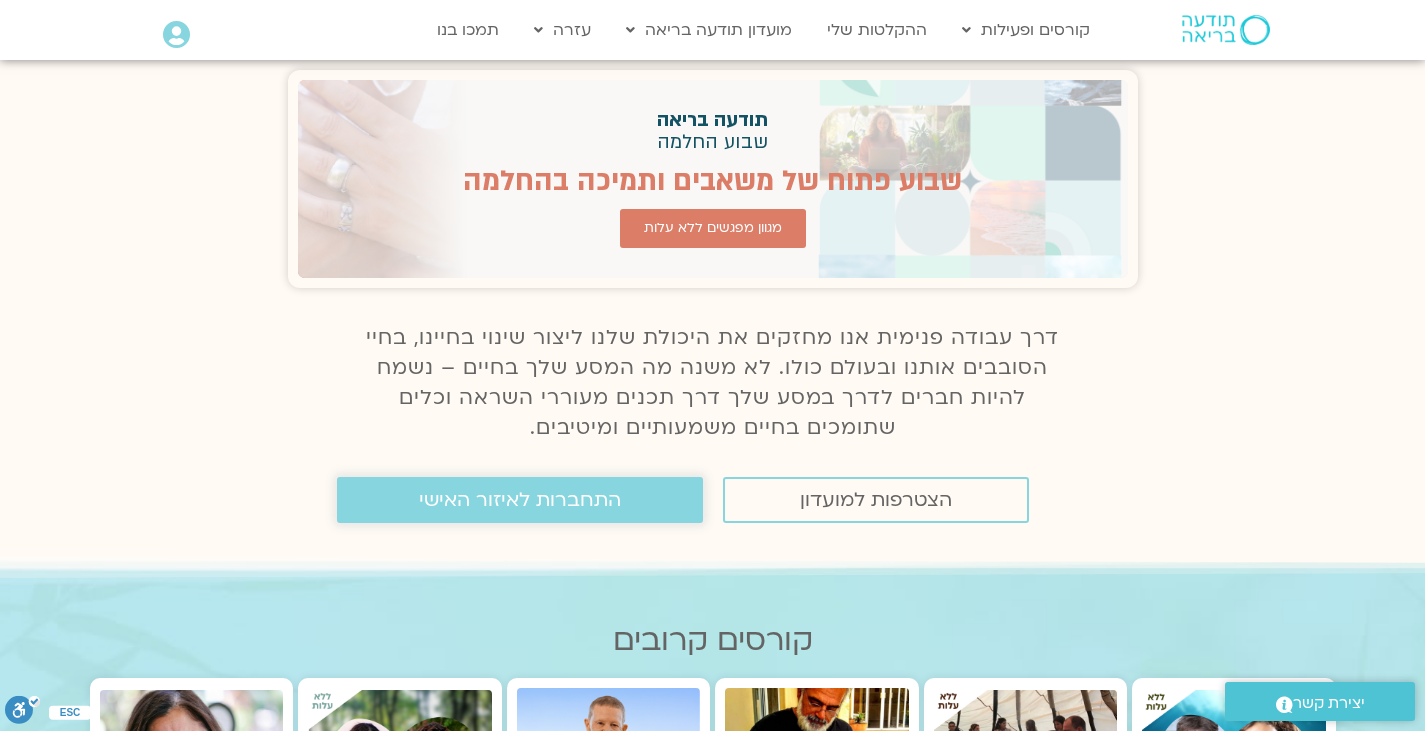 click on "התחברות לאיזור האישי" at bounding box center [520, 500] 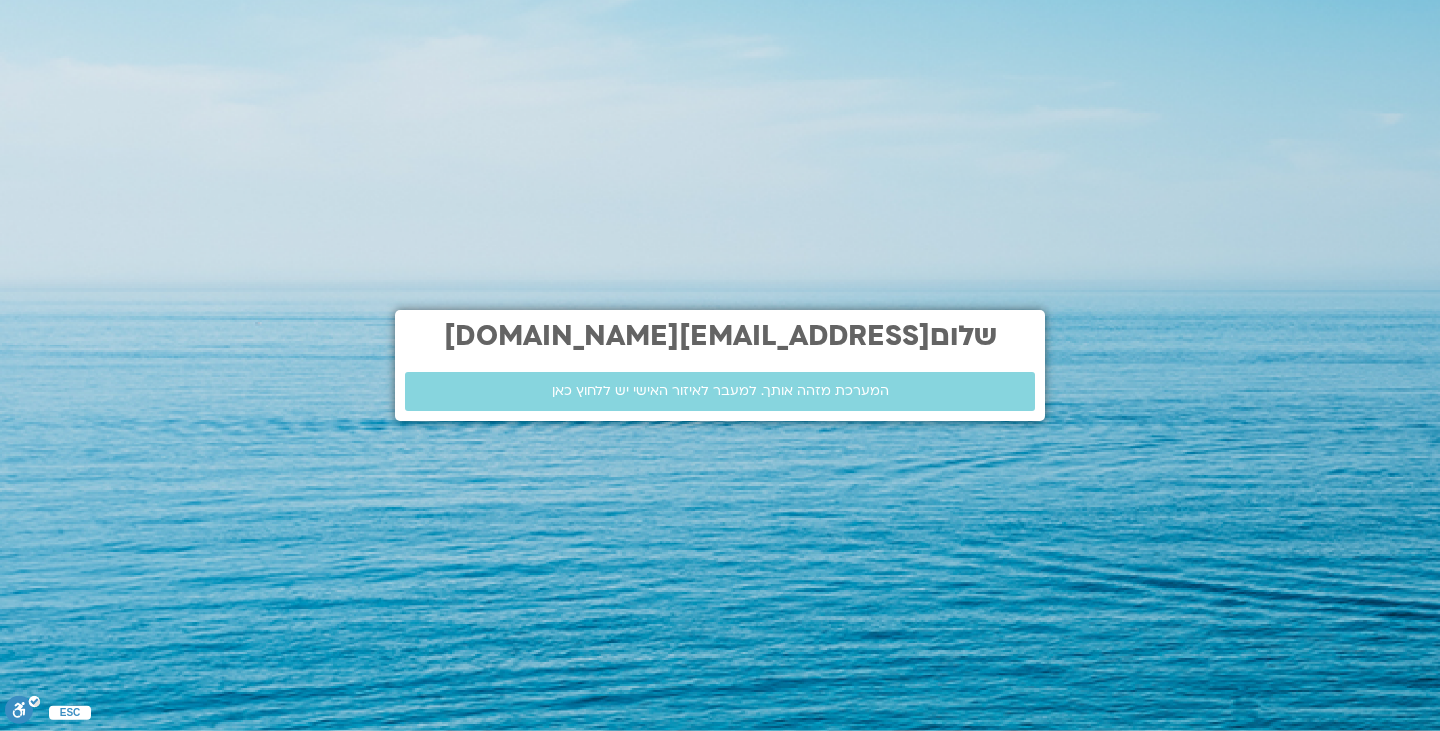 scroll, scrollTop: 0, scrollLeft: 0, axis: both 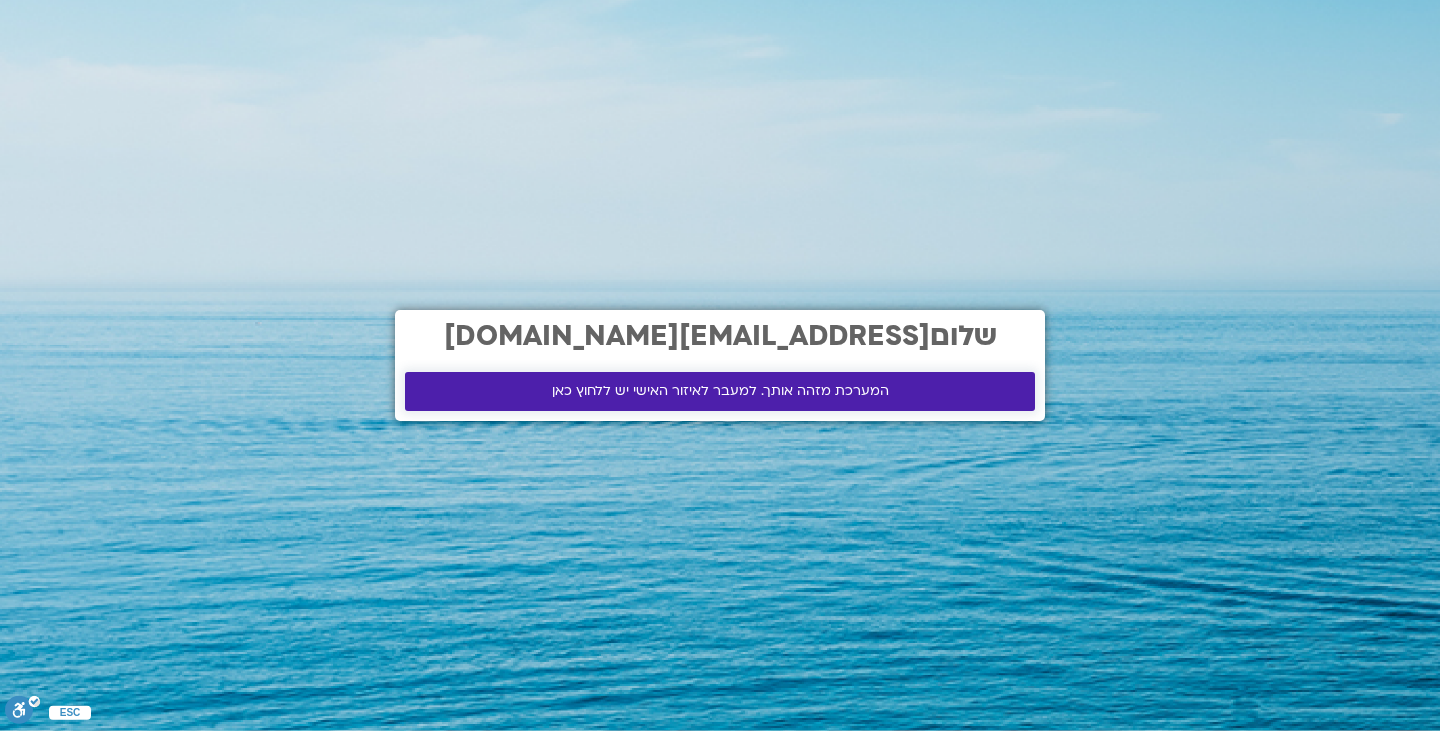 click on "המערכת מזהה אותך. למעבר לאיזור האישי יש ללחוץ כאן" at bounding box center (720, 391) 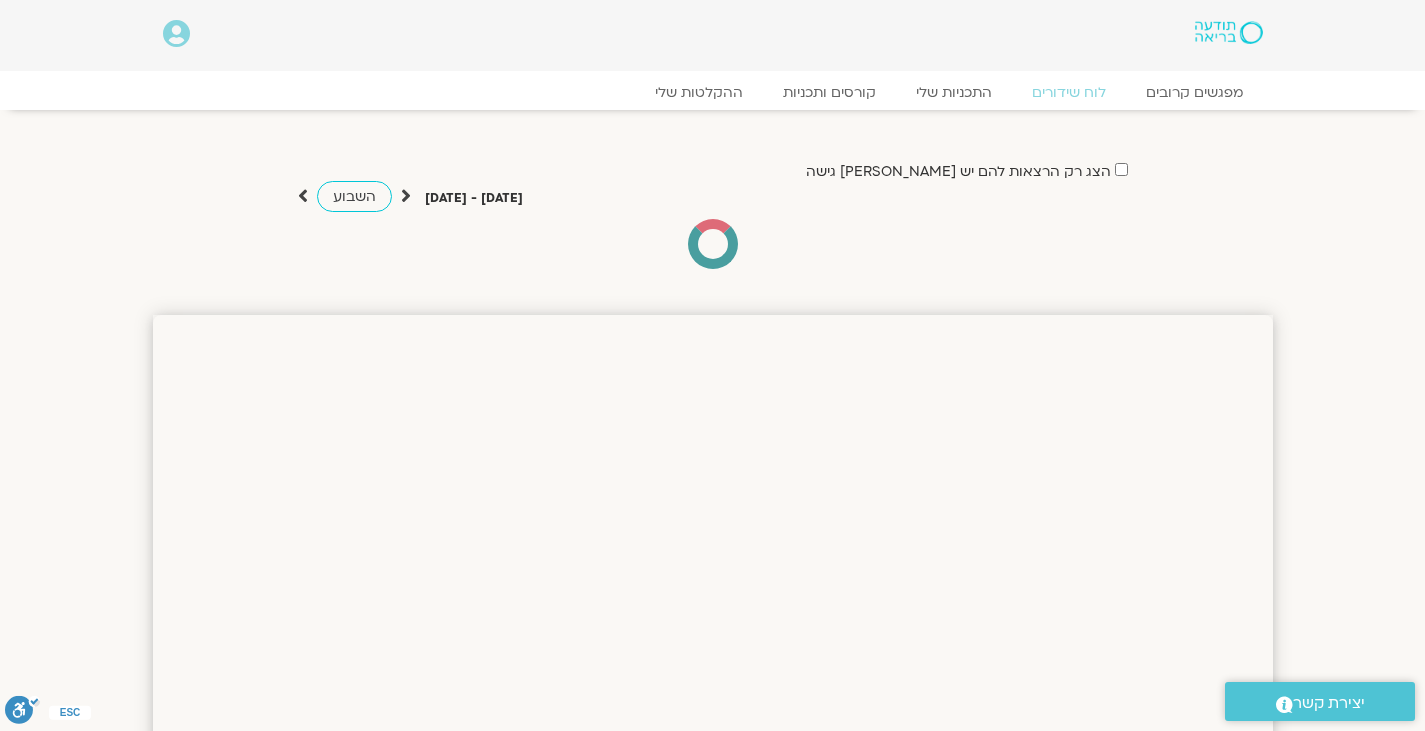 scroll, scrollTop: 0, scrollLeft: 0, axis: both 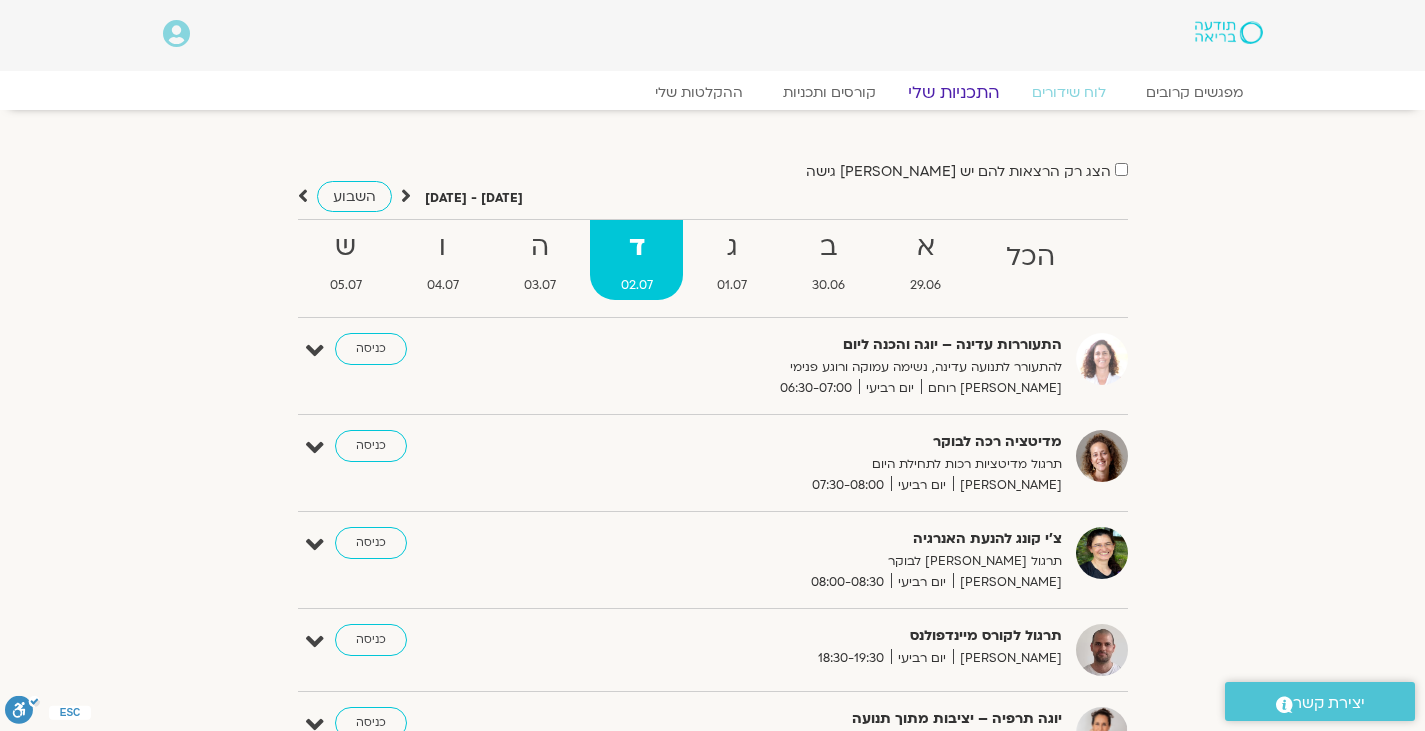 click on "התכניות שלי" 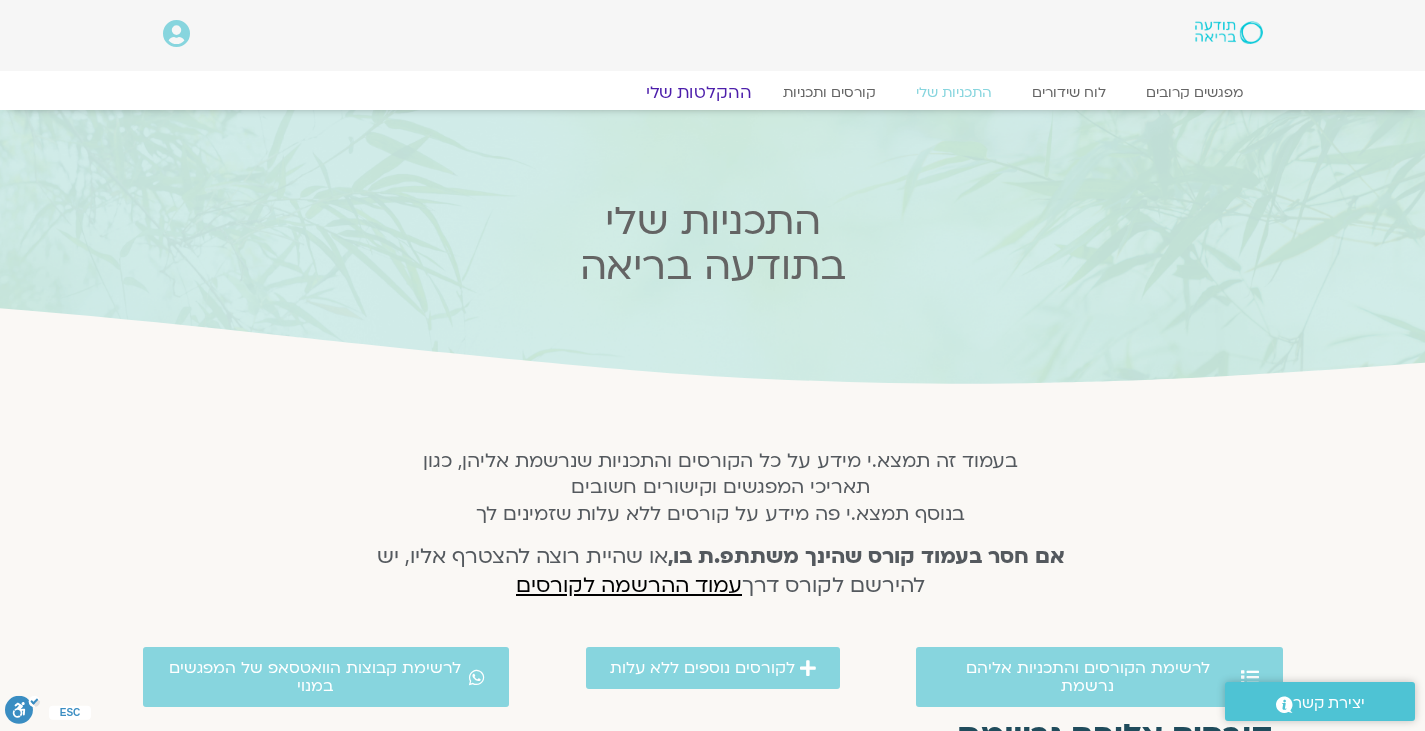 scroll, scrollTop: 0, scrollLeft: 0, axis: both 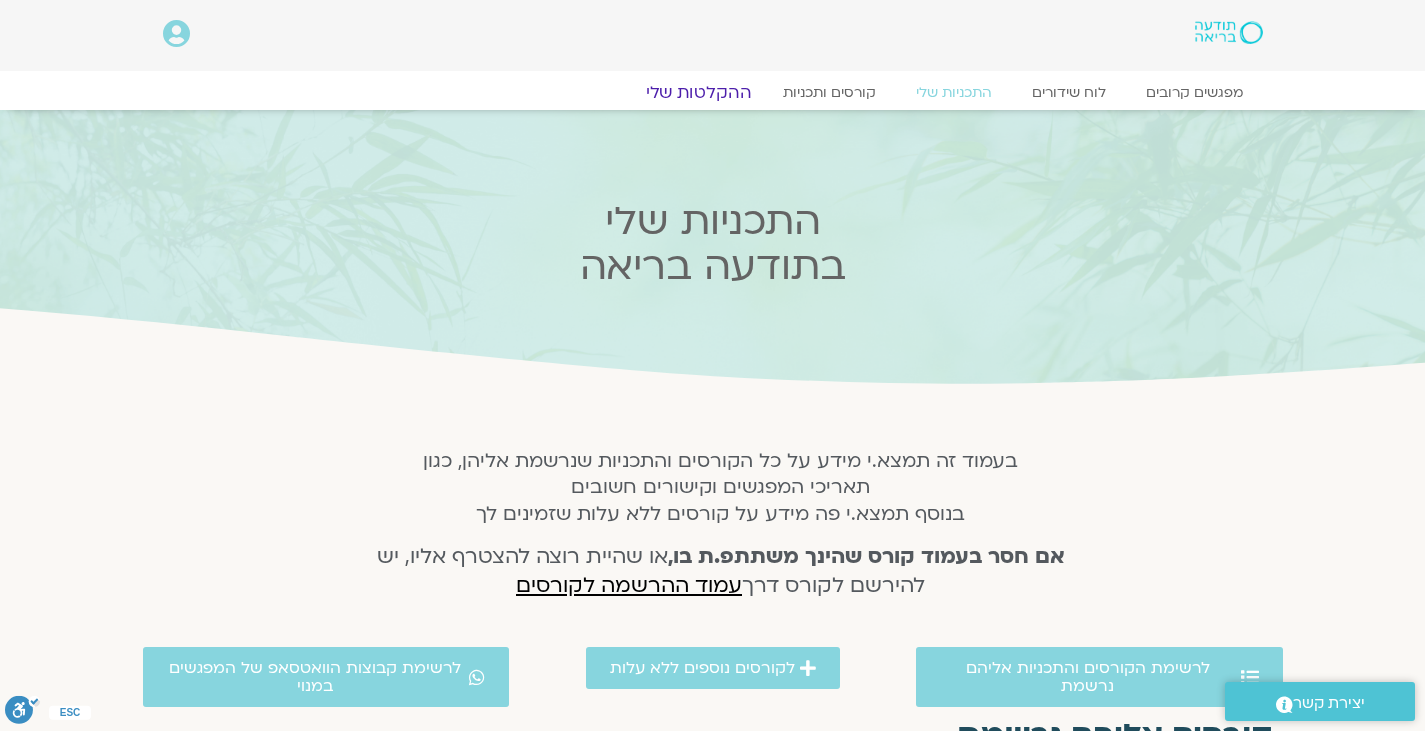 click on "ההקלטות שלי" 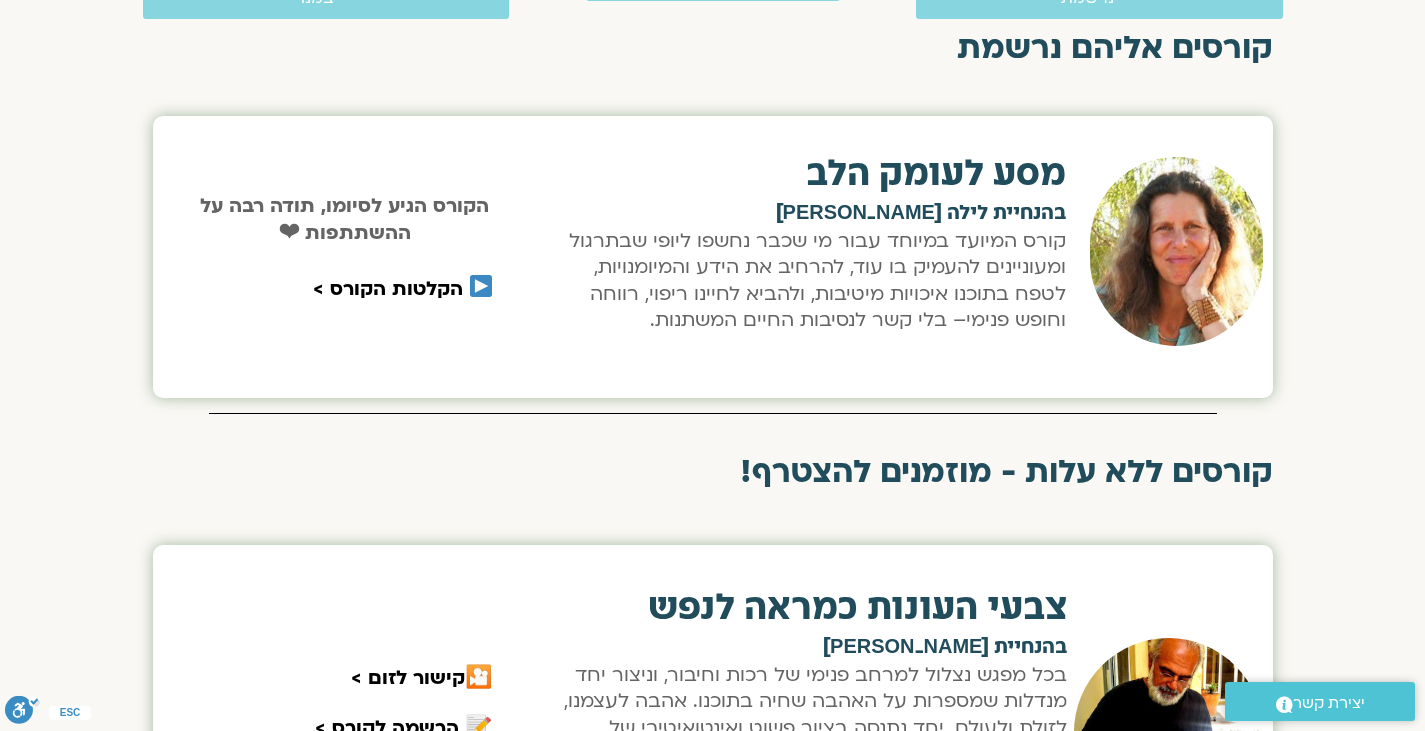 scroll, scrollTop: 700, scrollLeft: 0, axis: vertical 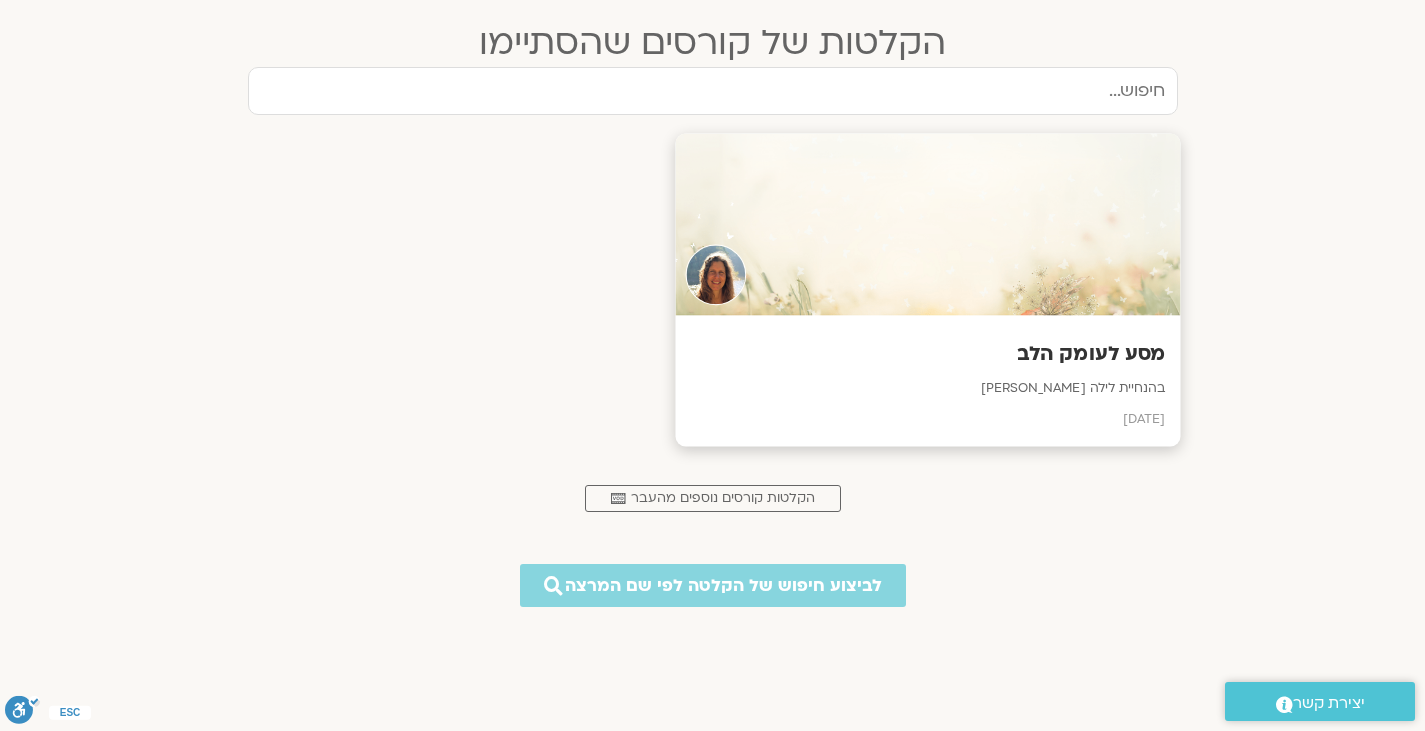 click at bounding box center (927, 225) 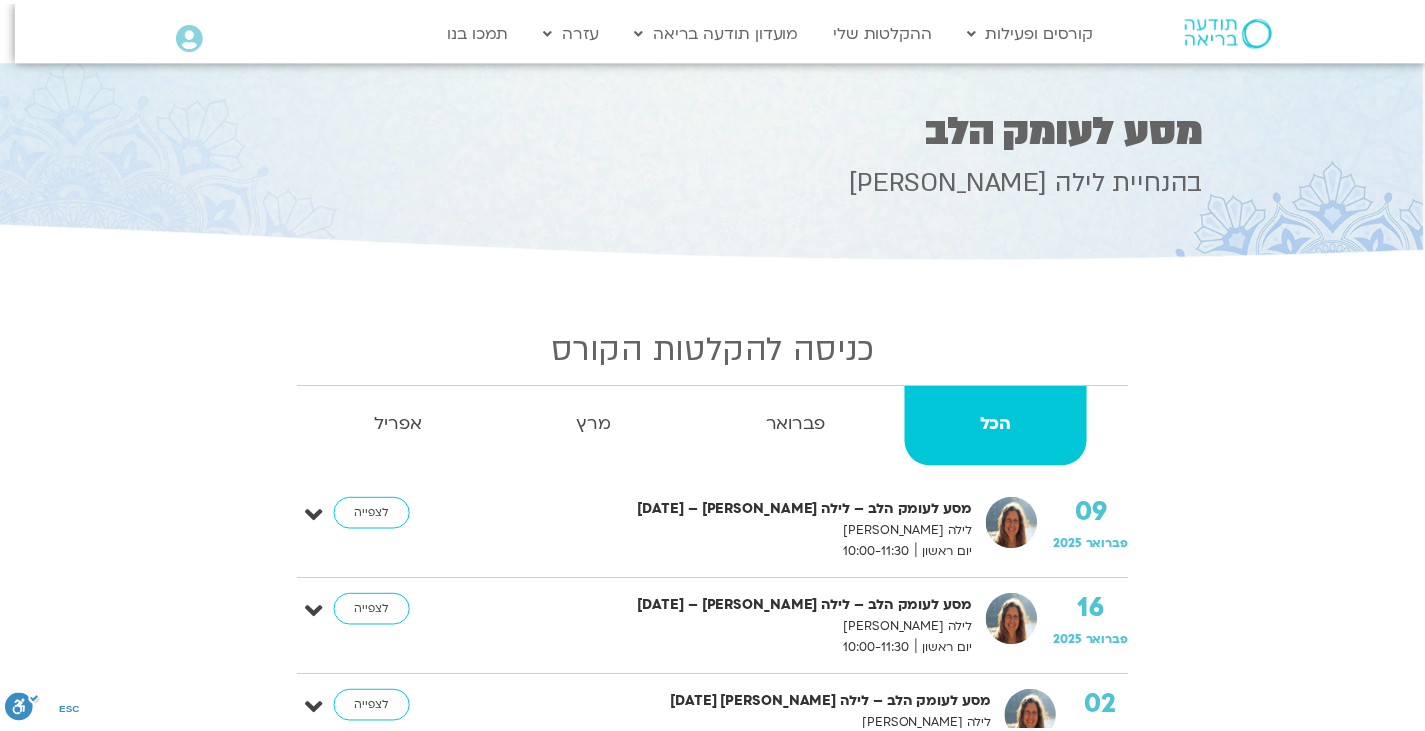scroll, scrollTop: 0, scrollLeft: 0, axis: both 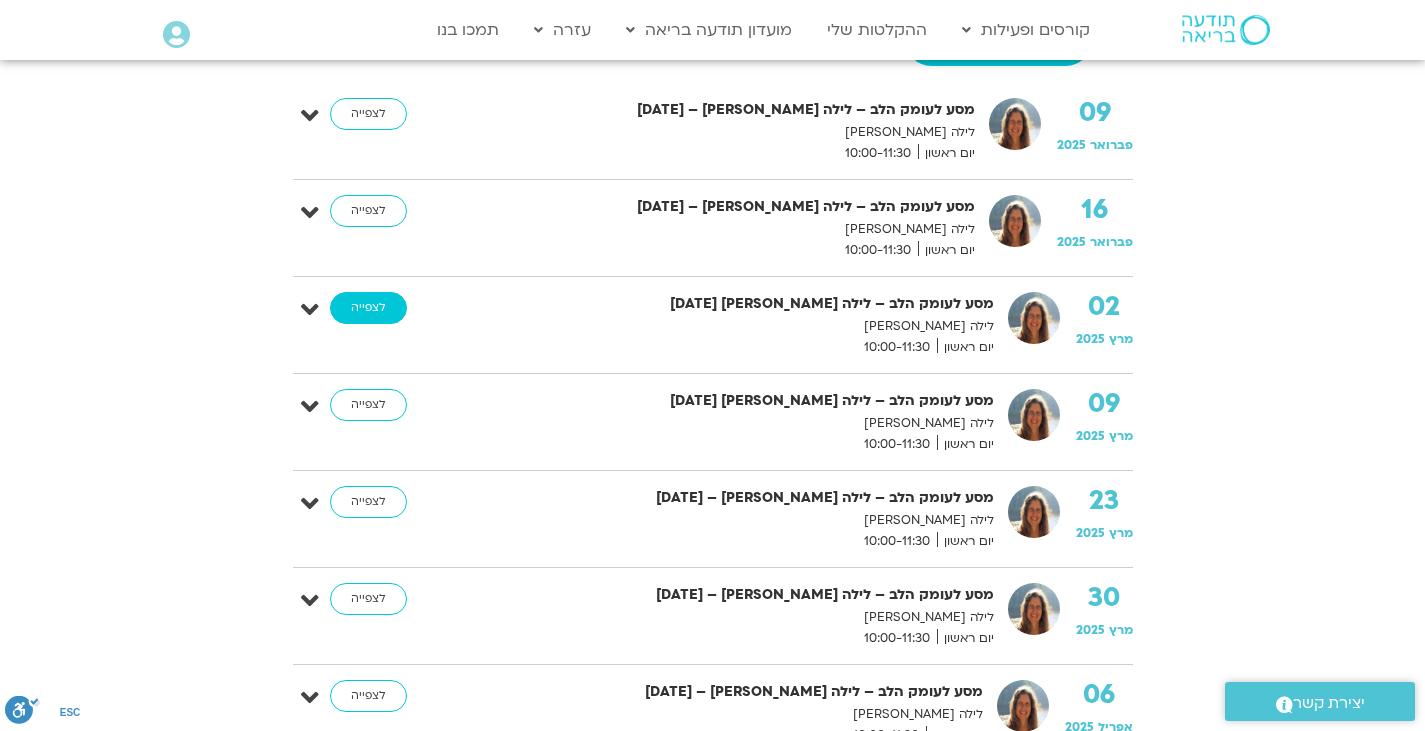 click on "לצפייה" at bounding box center [368, 308] 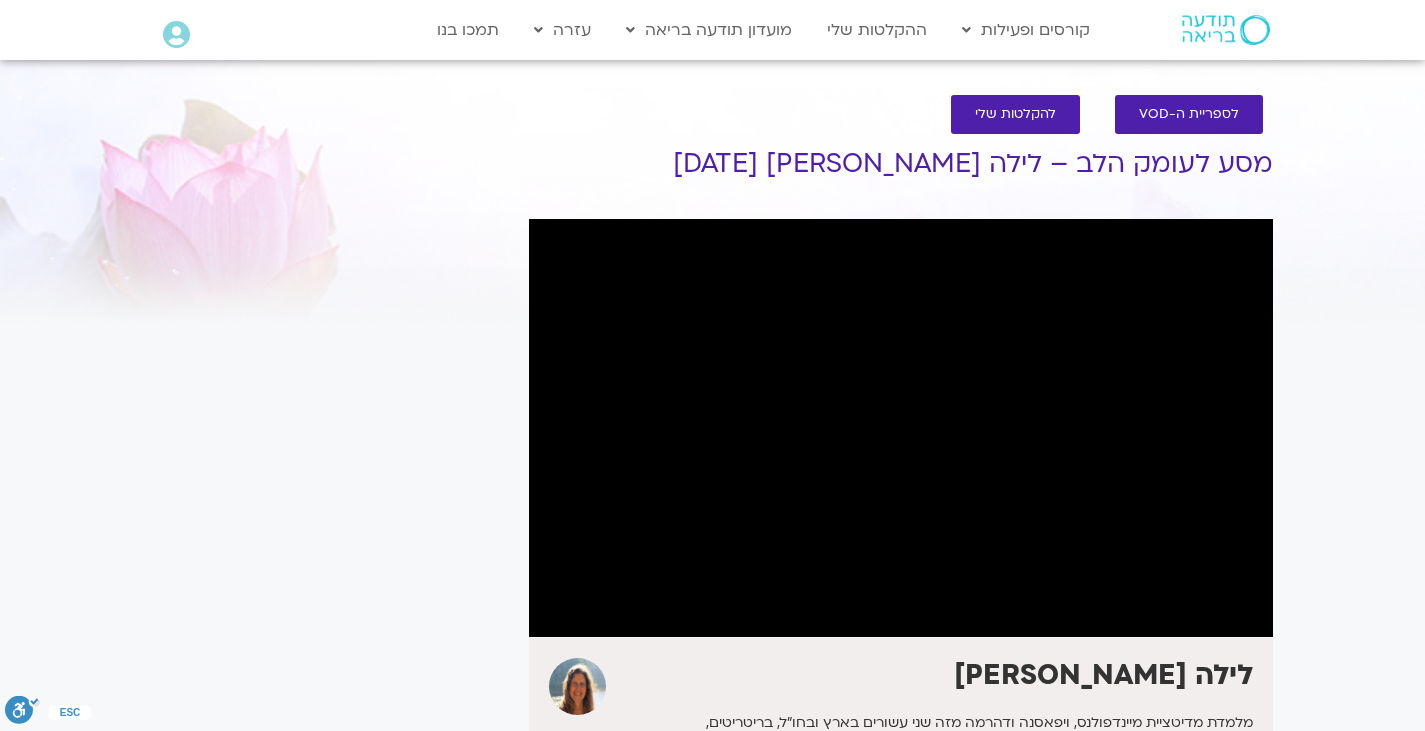 scroll, scrollTop: 0, scrollLeft: 0, axis: both 